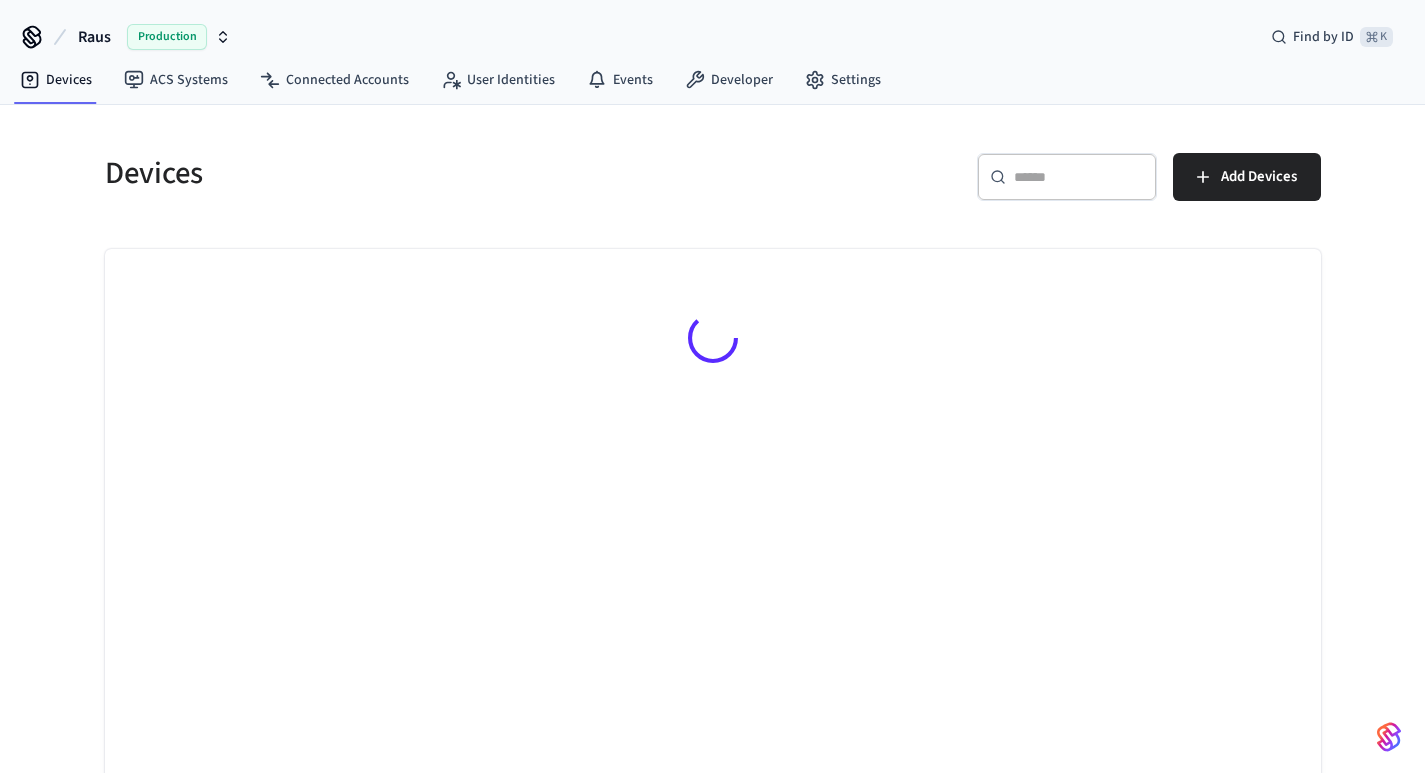 scroll, scrollTop: 0, scrollLeft: 0, axis: both 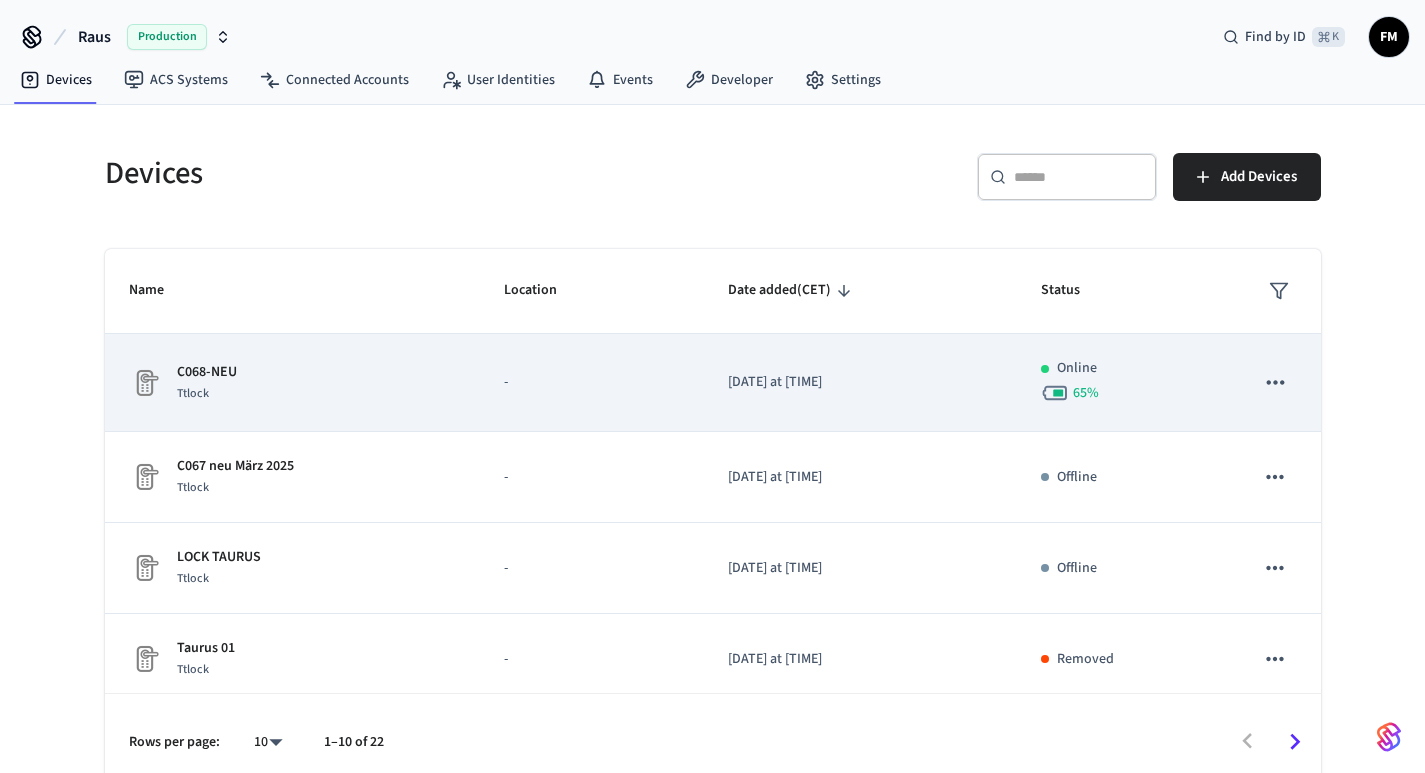 click on "C068-NEU" at bounding box center (207, 372) 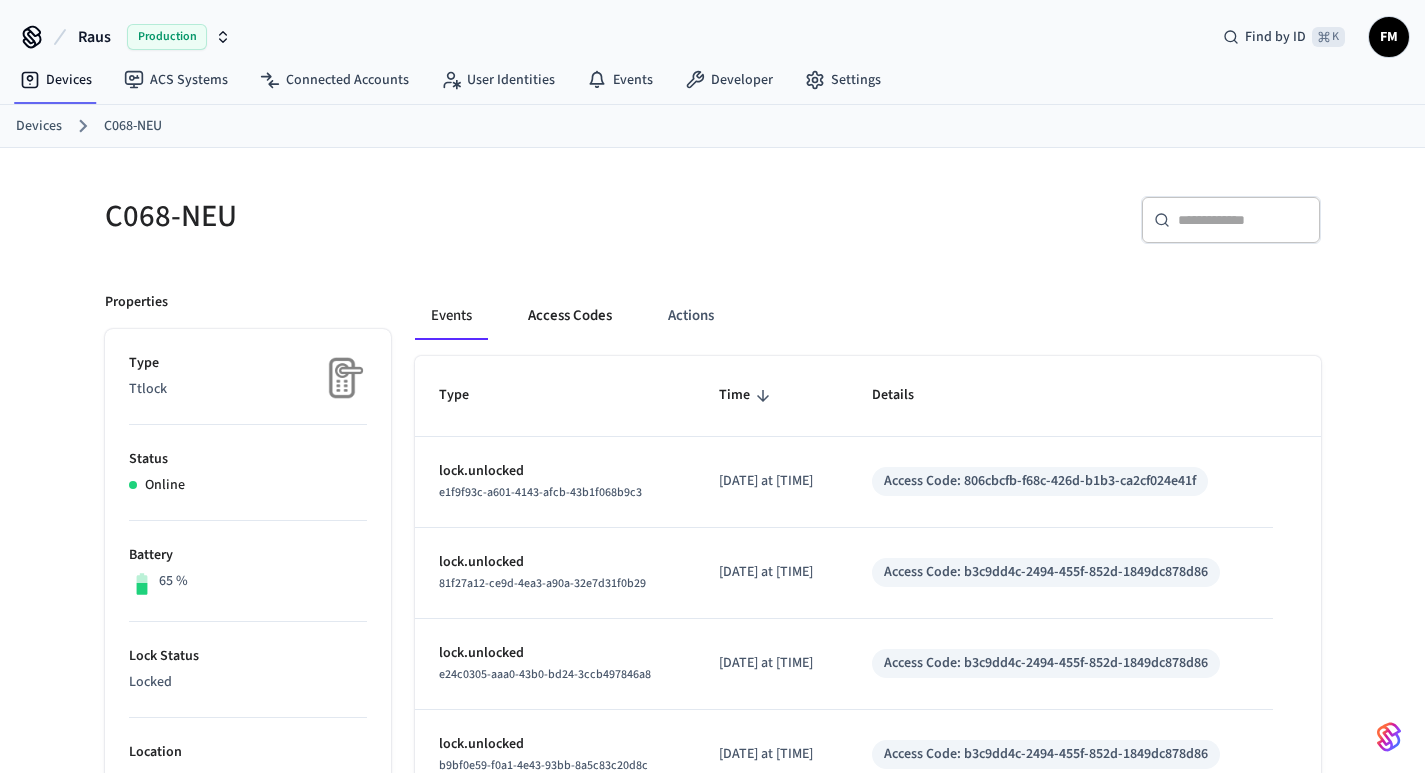 click on "Access Codes" at bounding box center [570, 316] 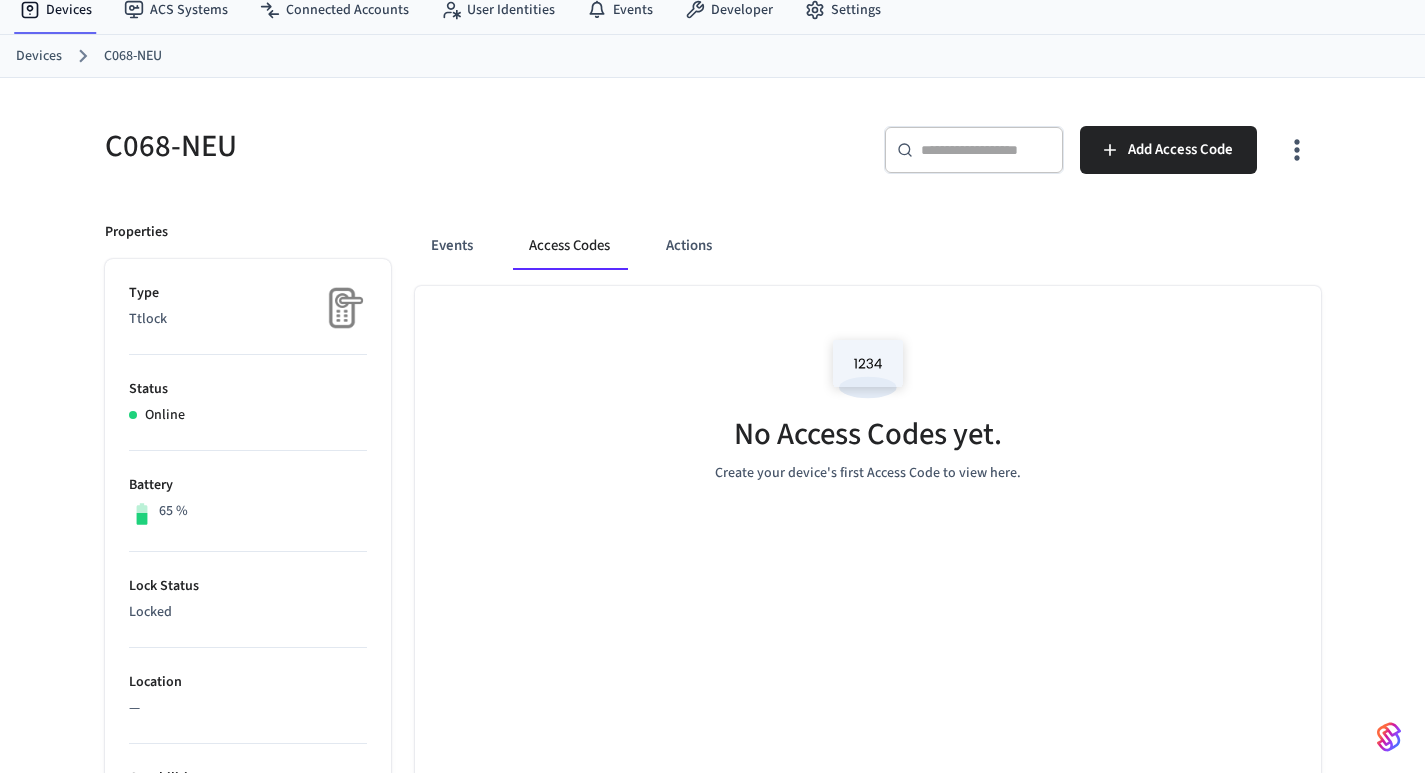 scroll, scrollTop: 78, scrollLeft: 0, axis: vertical 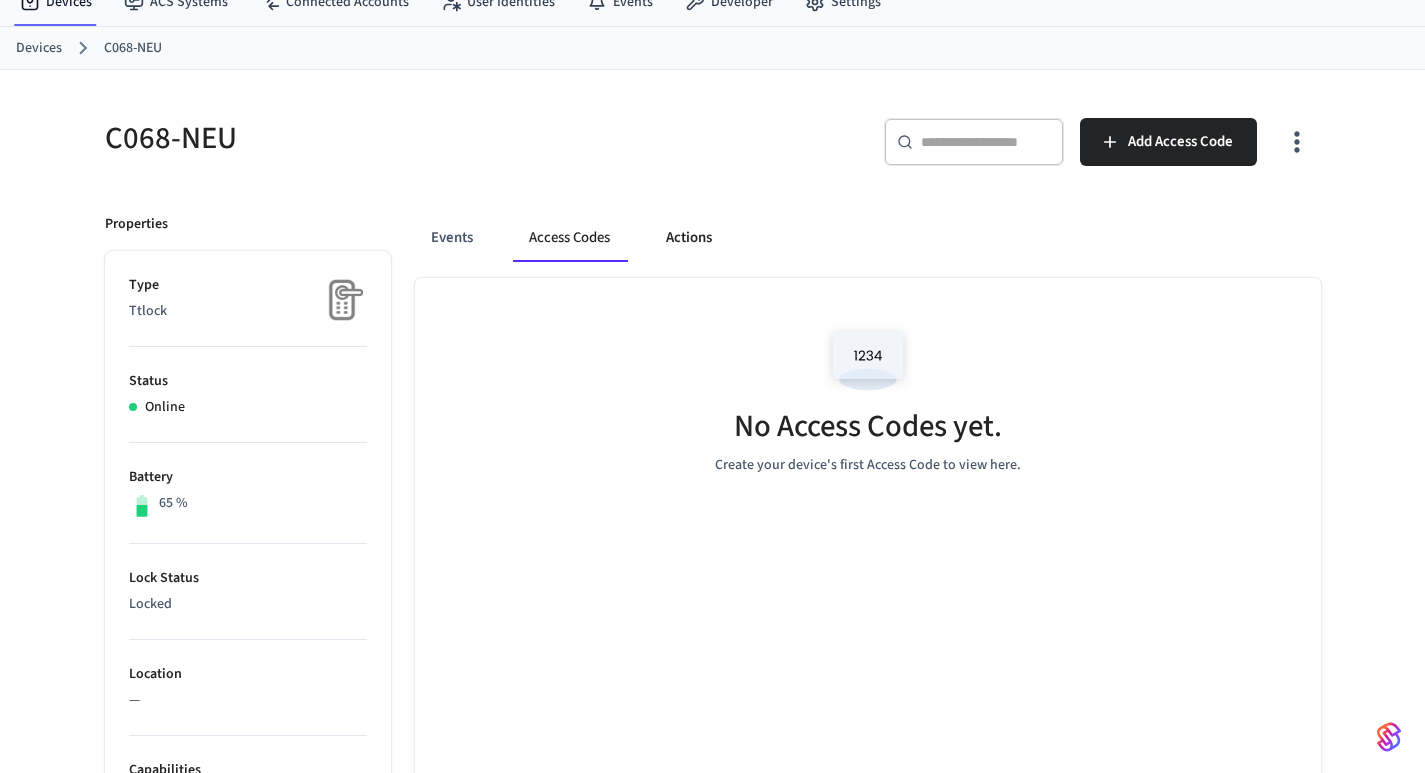 click on "Actions" at bounding box center [689, 238] 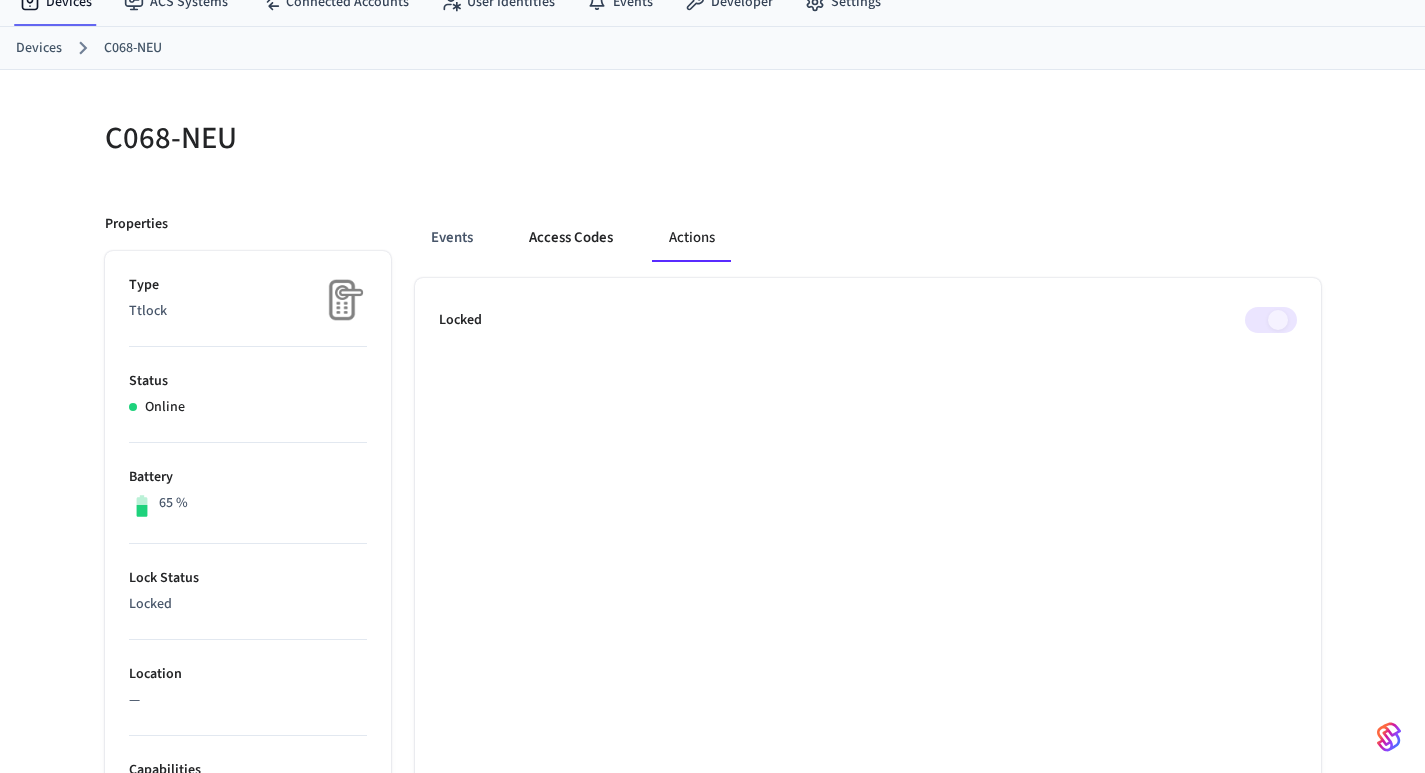 click on "Access Codes" at bounding box center [571, 238] 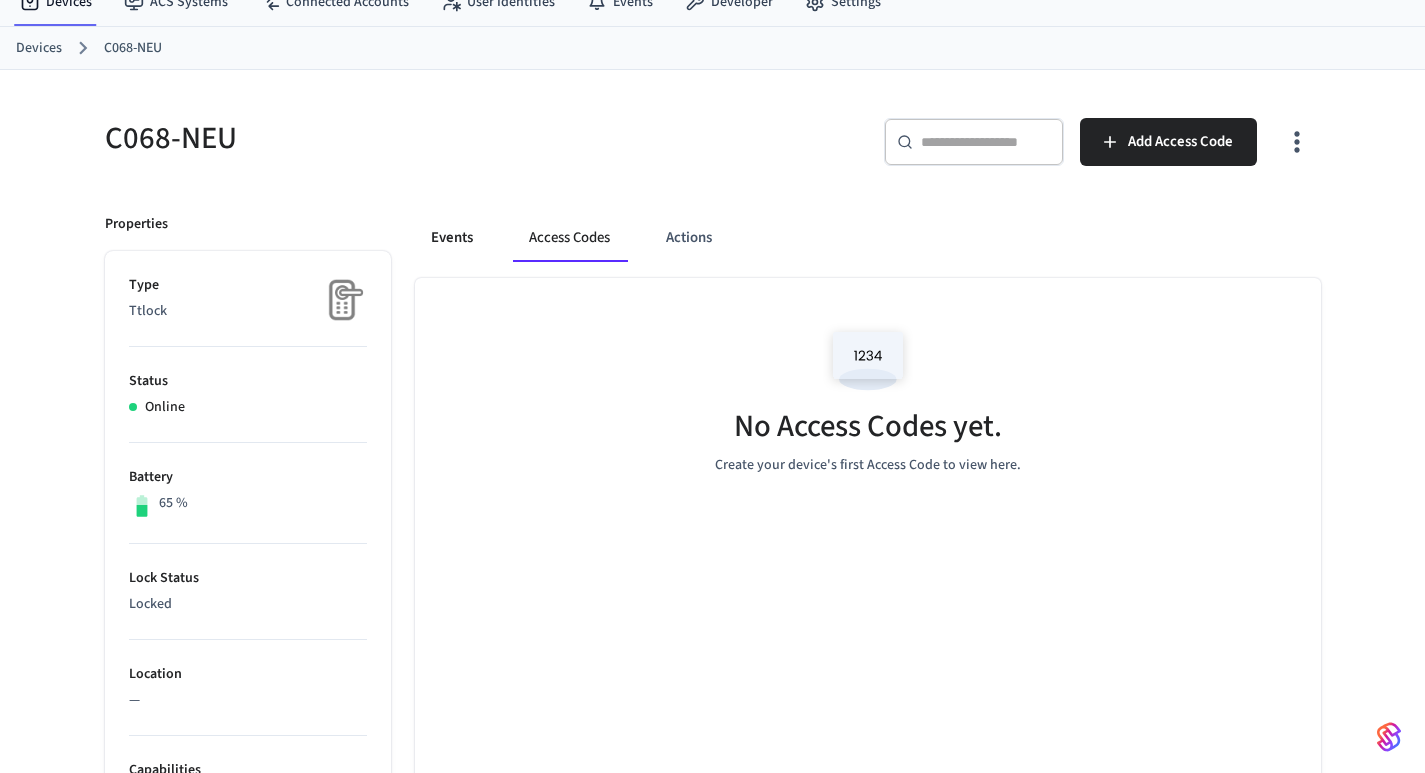 click on "Events" at bounding box center [452, 238] 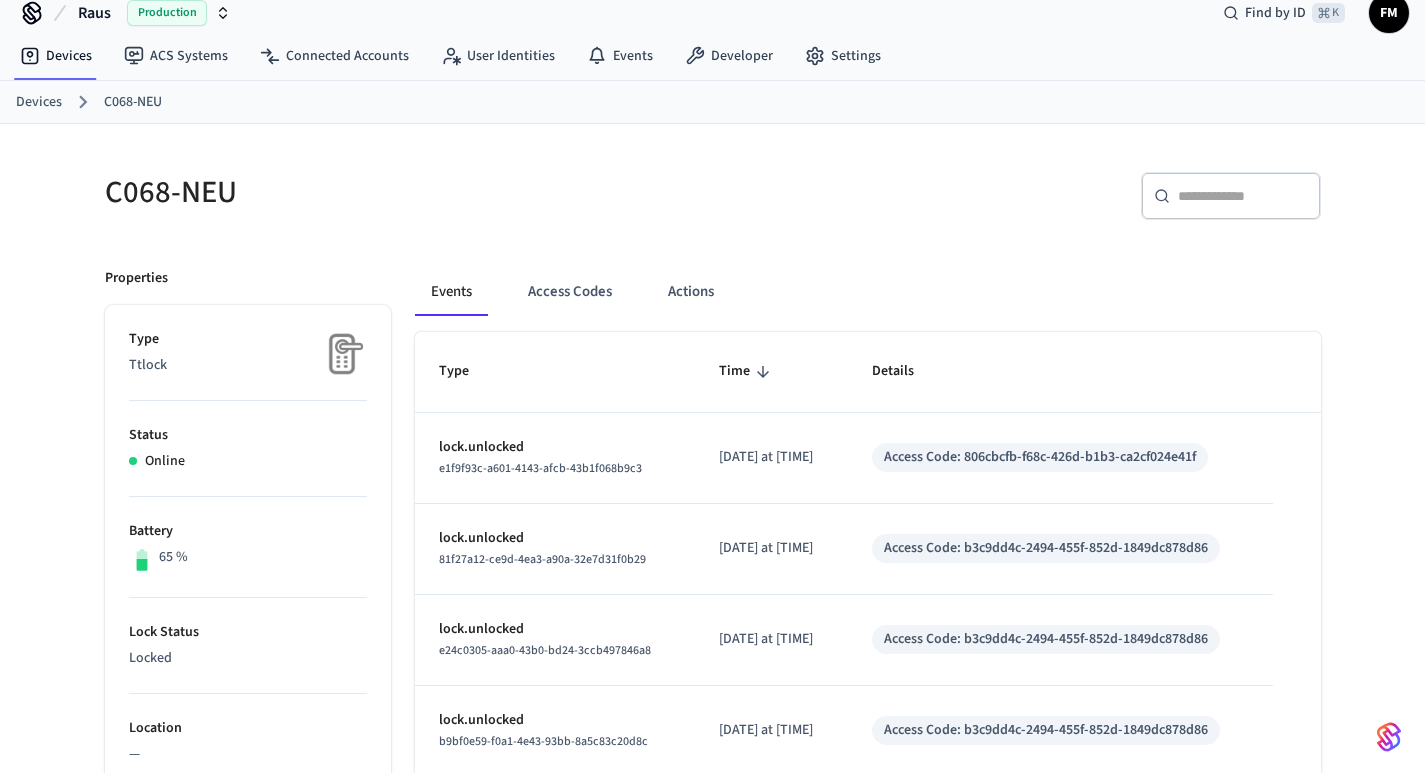 scroll, scrollTop: 0, scrollLeft: 0, axis: both 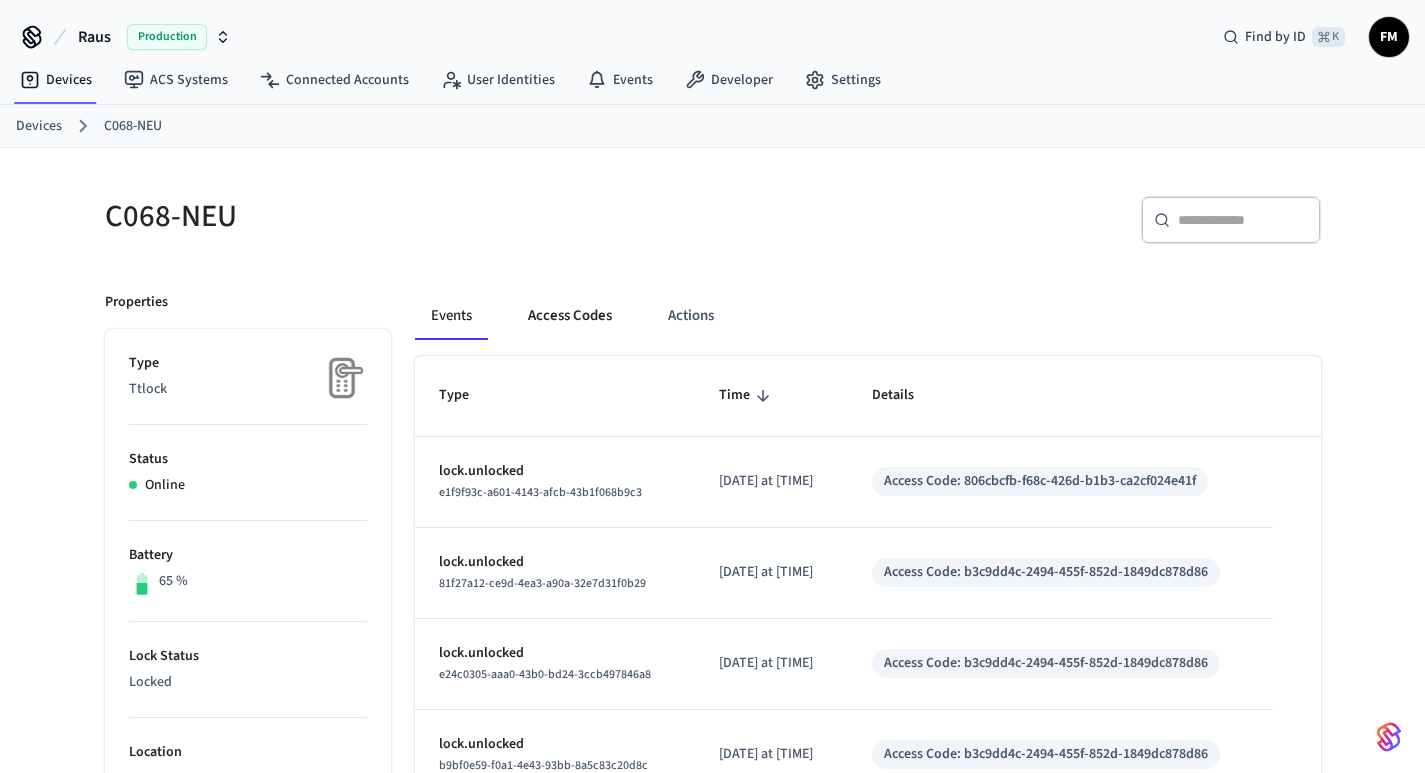 click on "Access Codes" at bounding box center [570, 316] 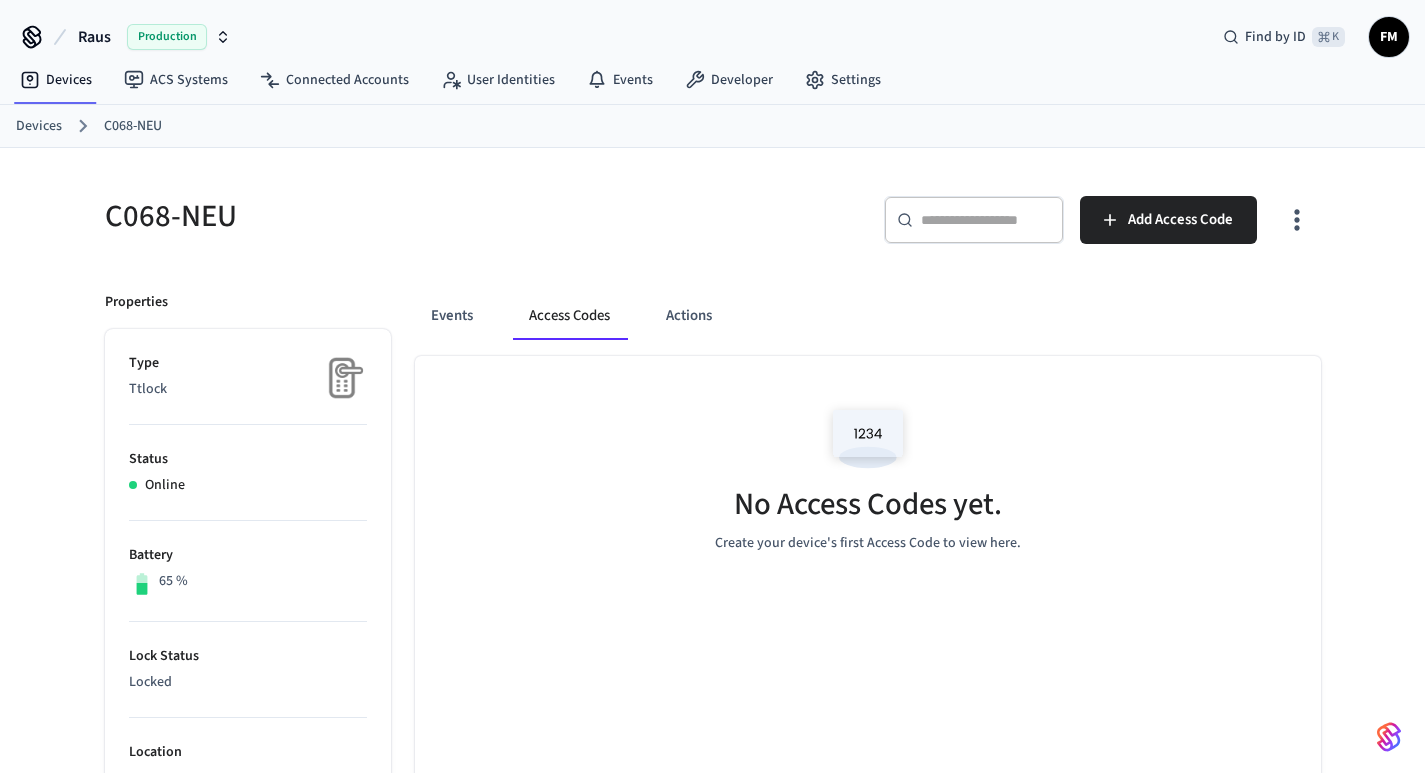 click on "Access Codes" at bounding box center [569, 316] 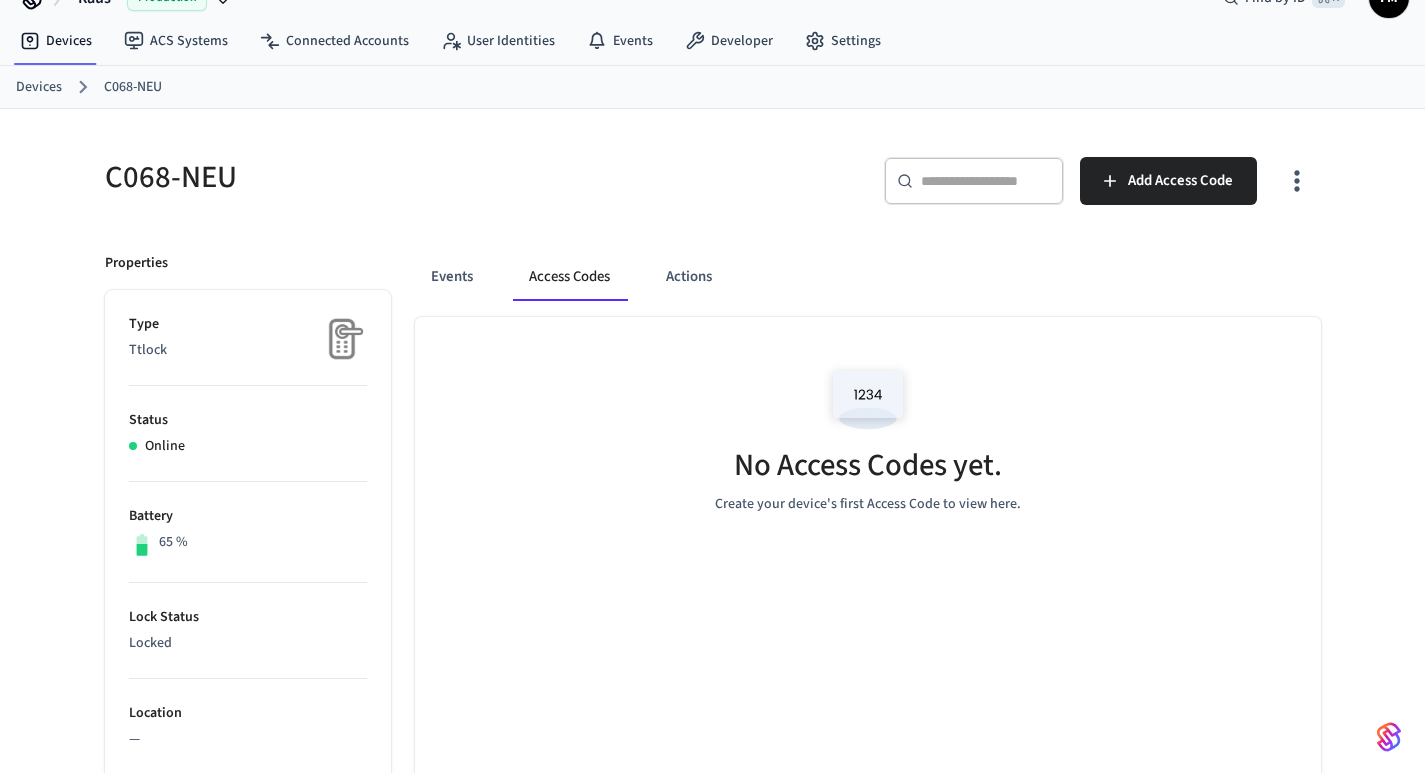 scroll, scrollTop: 37, scrollLeft: 0, axis: vertical 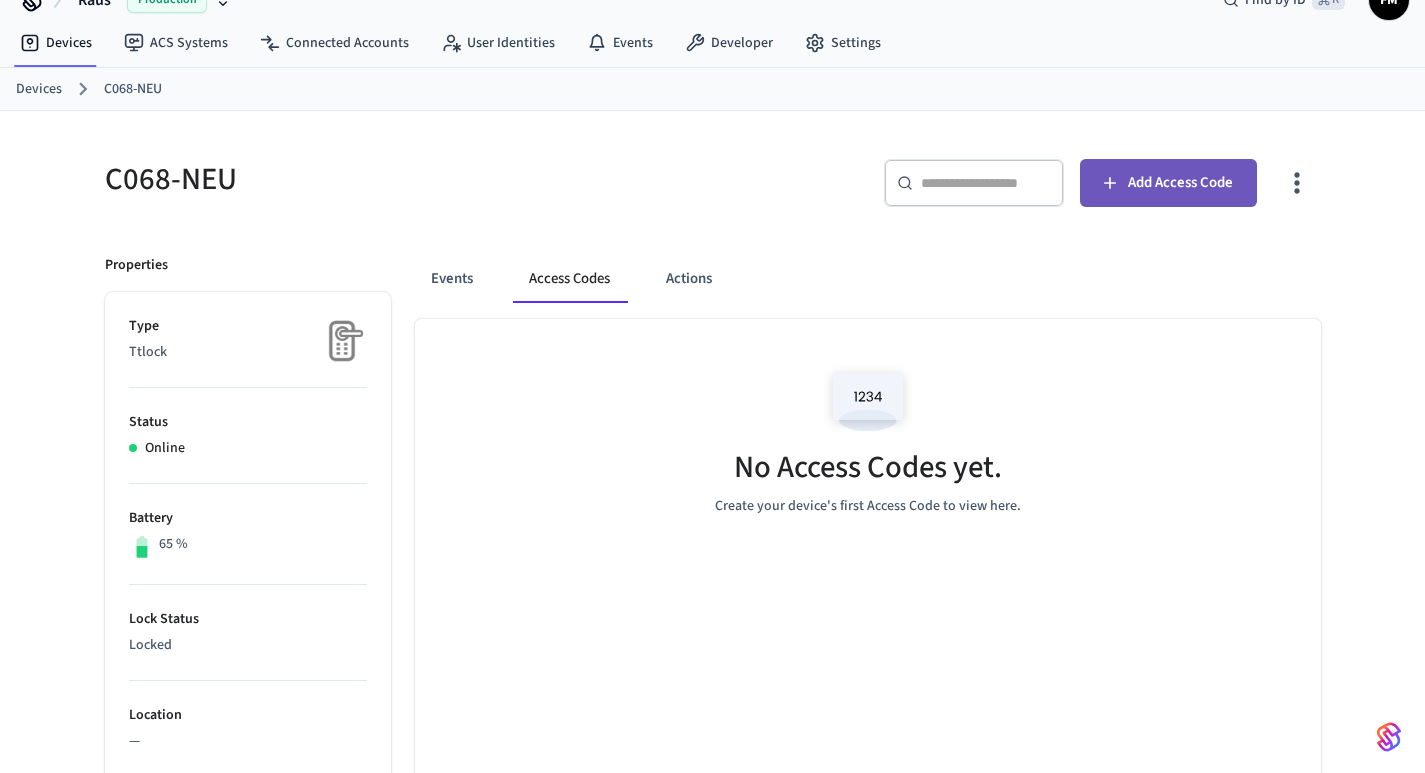 click on "Add Access Code" at bounding box center (1180, 183) 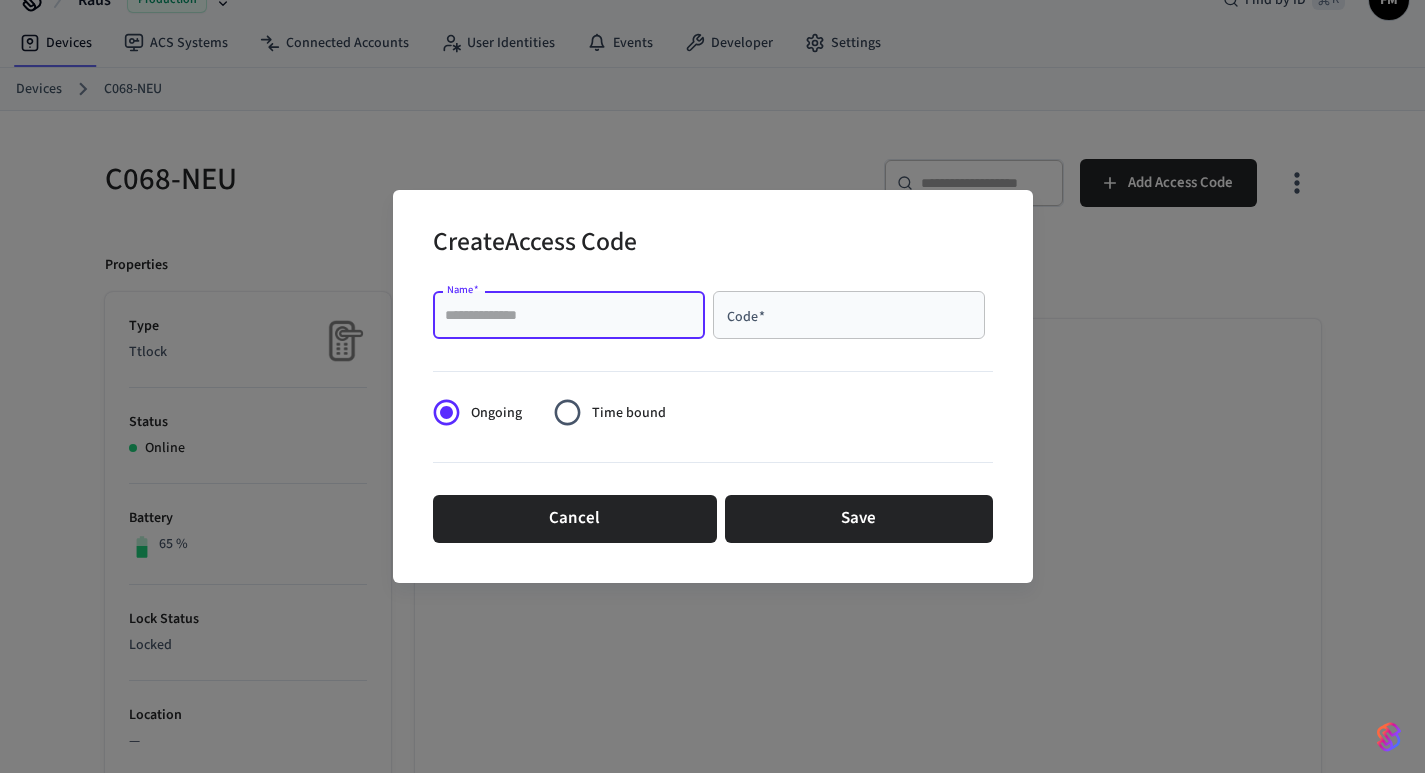 click on "Name   *" at bounding box center [569, 315] 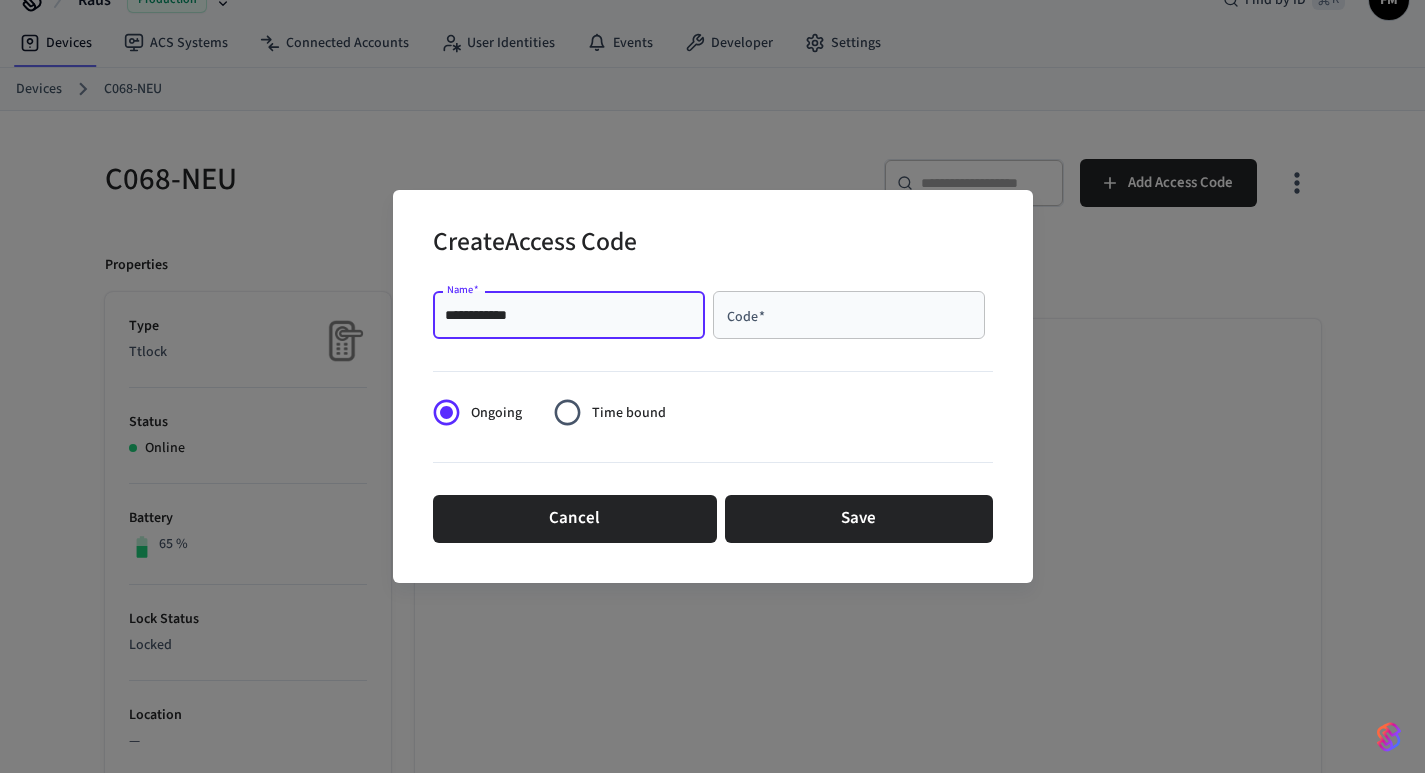 type on "**********" 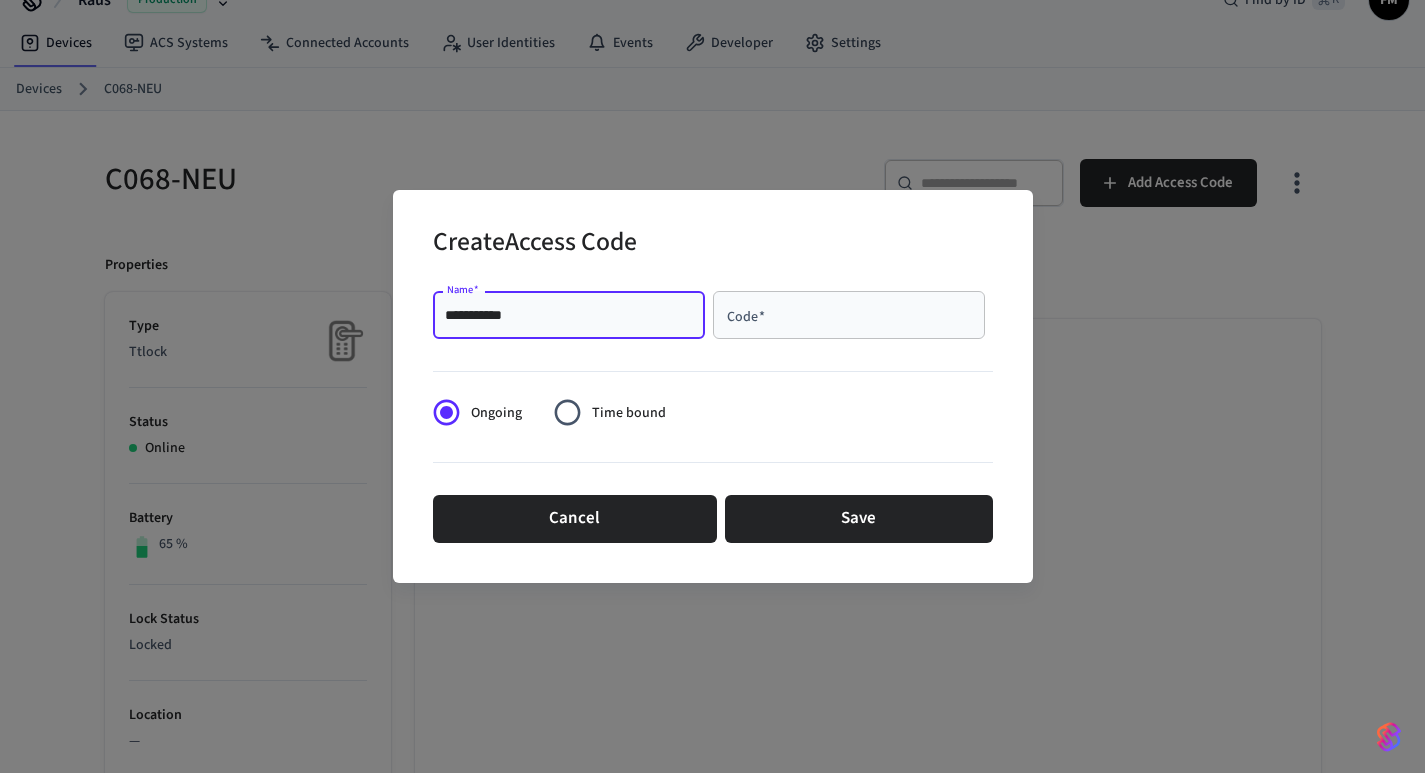 click on "**********" at bounding box center [569, 315] 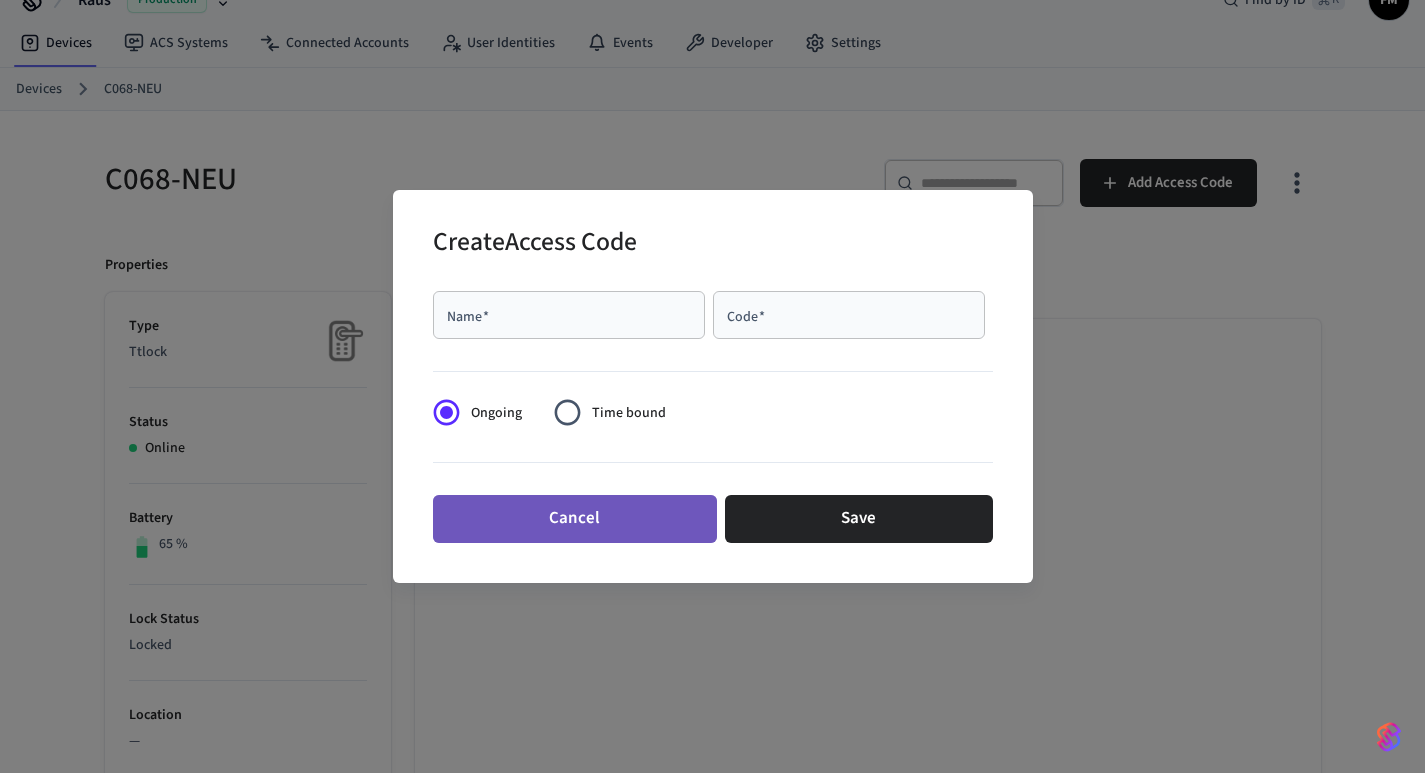 click on "Cancel" at bounding box center (575, 519) 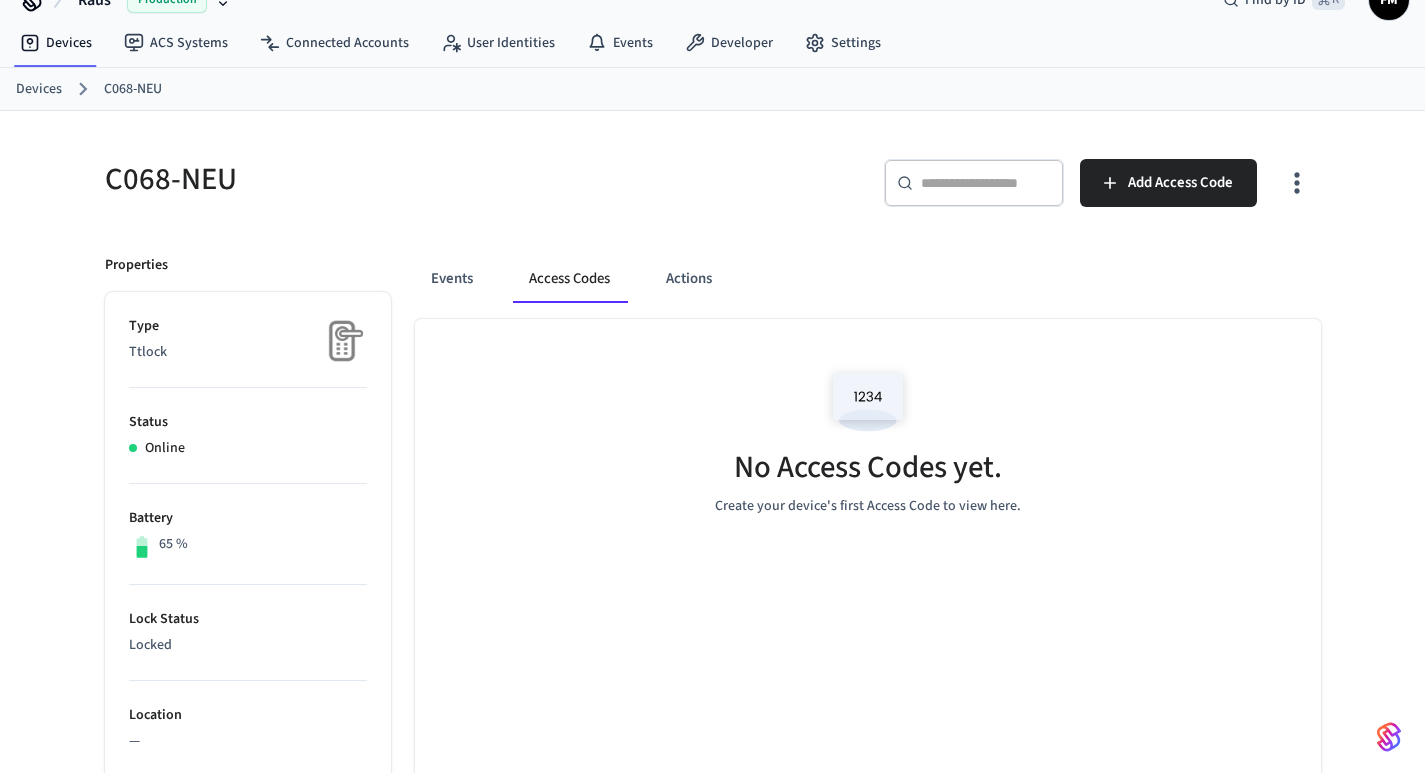 type 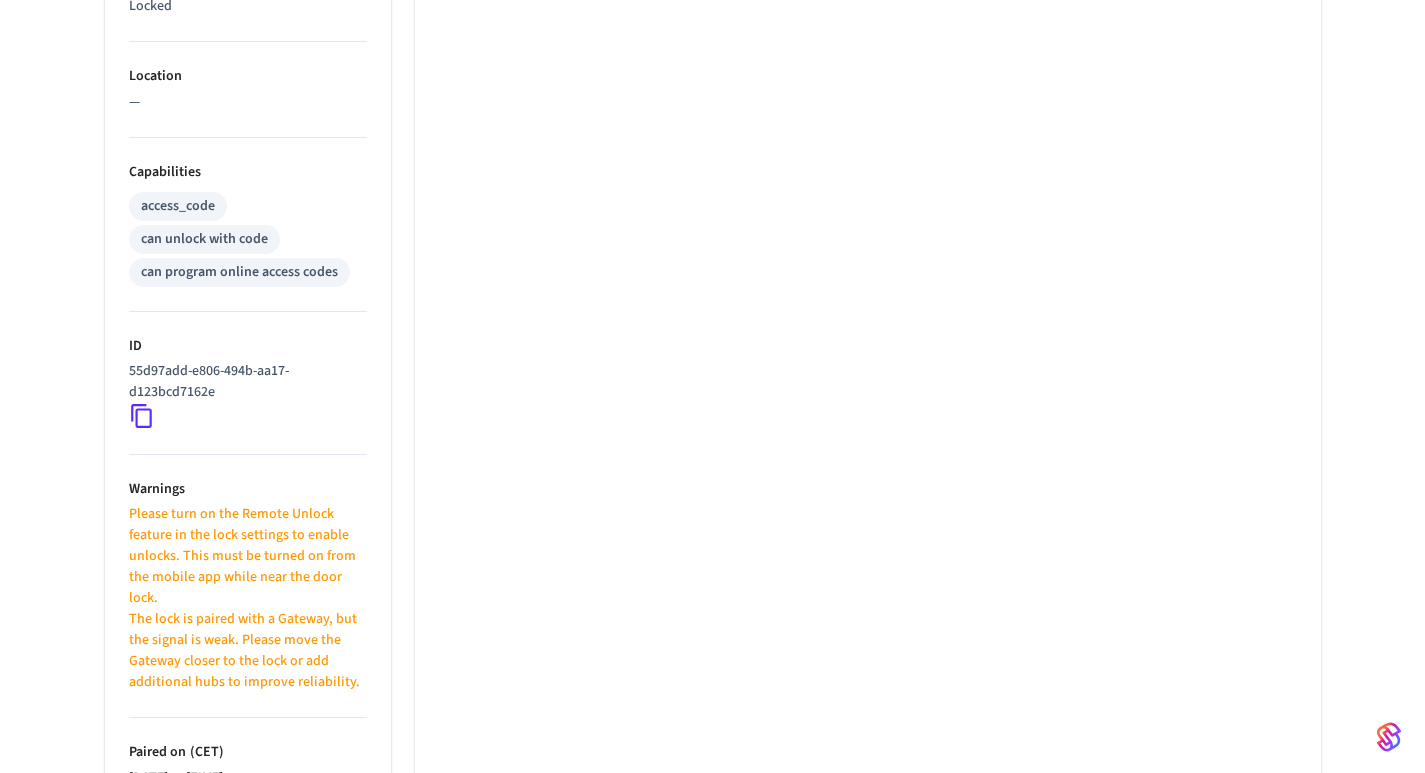 scroll, scrollTop: 674, scrollLeft: 0, axis: vertical 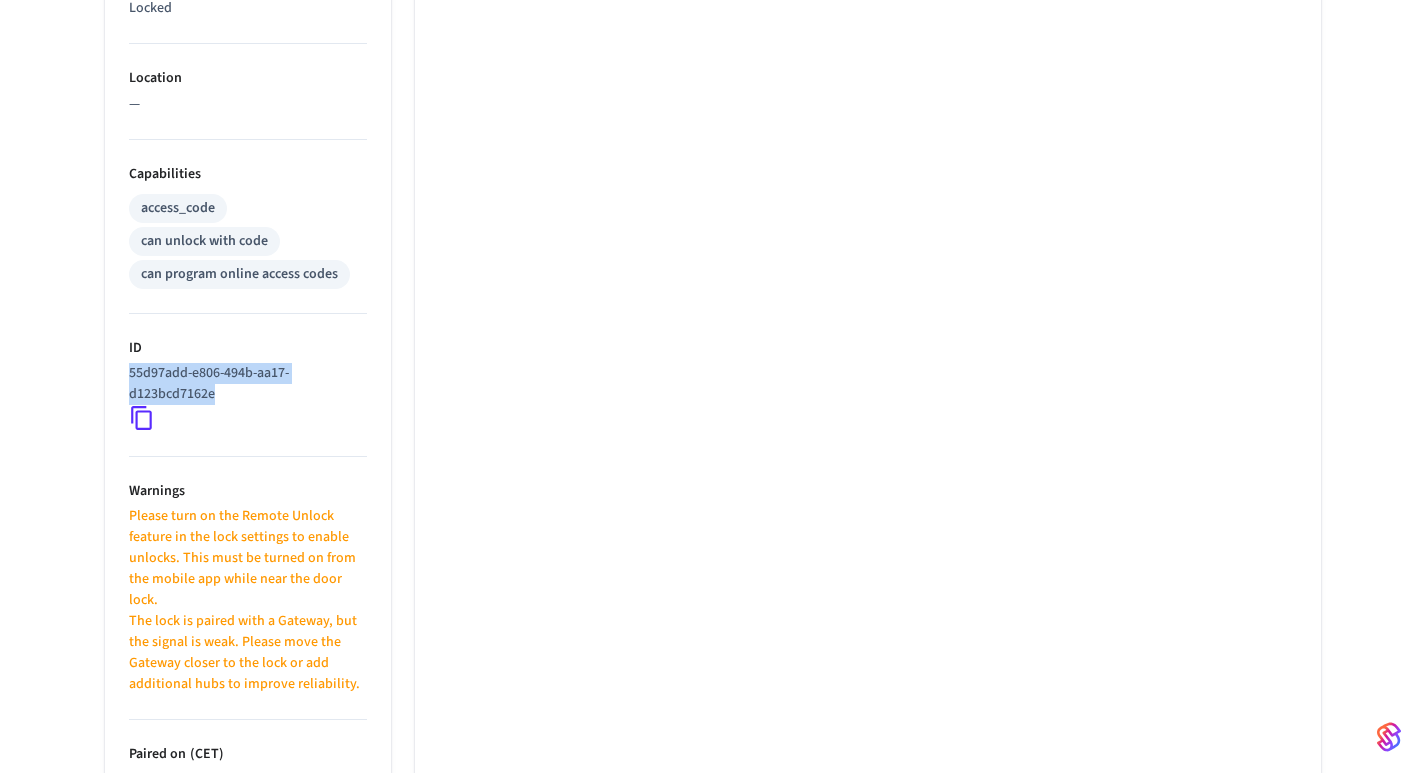 drag, startPoint x: 229, startPoint y: 400, endPoint x: 126, endPoint y: 373, distance: 106.48004 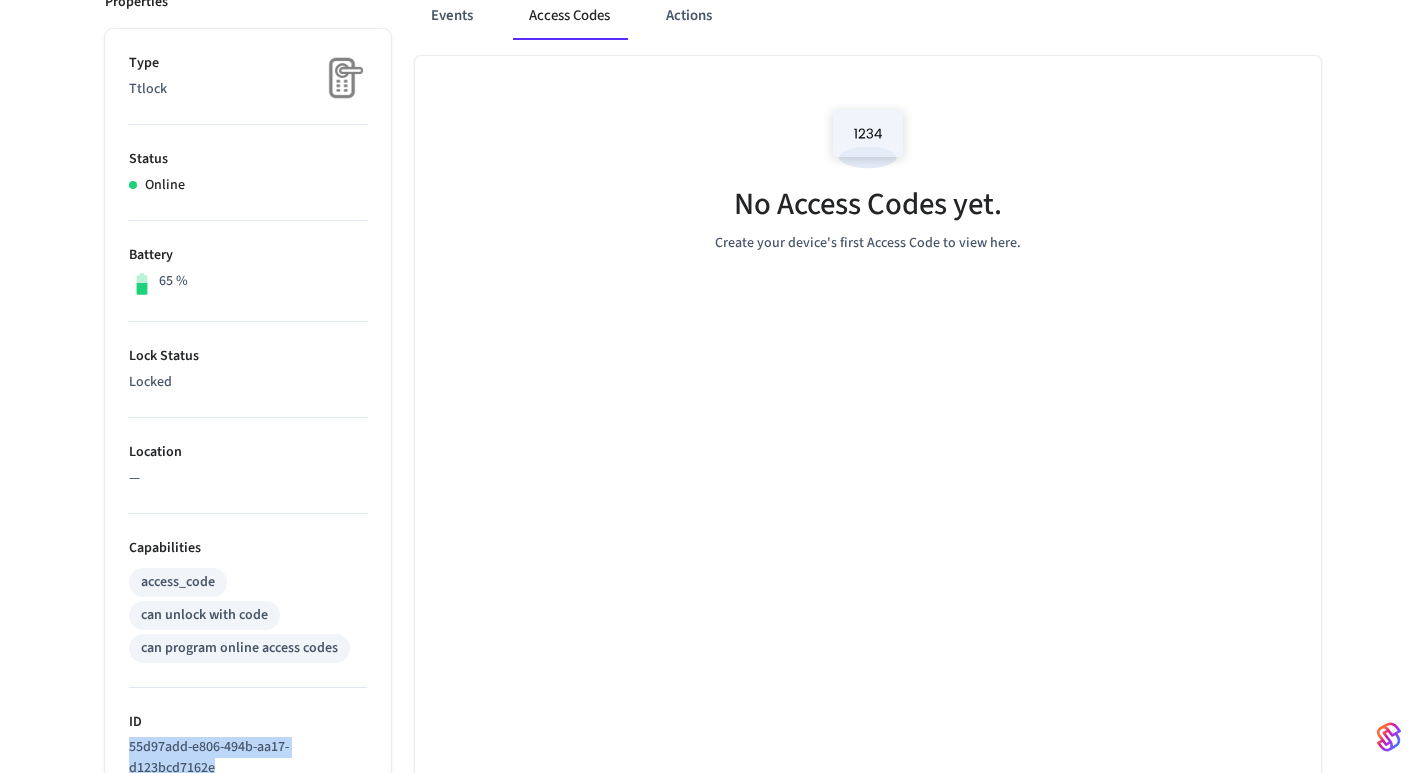 scroll, scrollTop: 0, scrollLeft: 0, axis: both 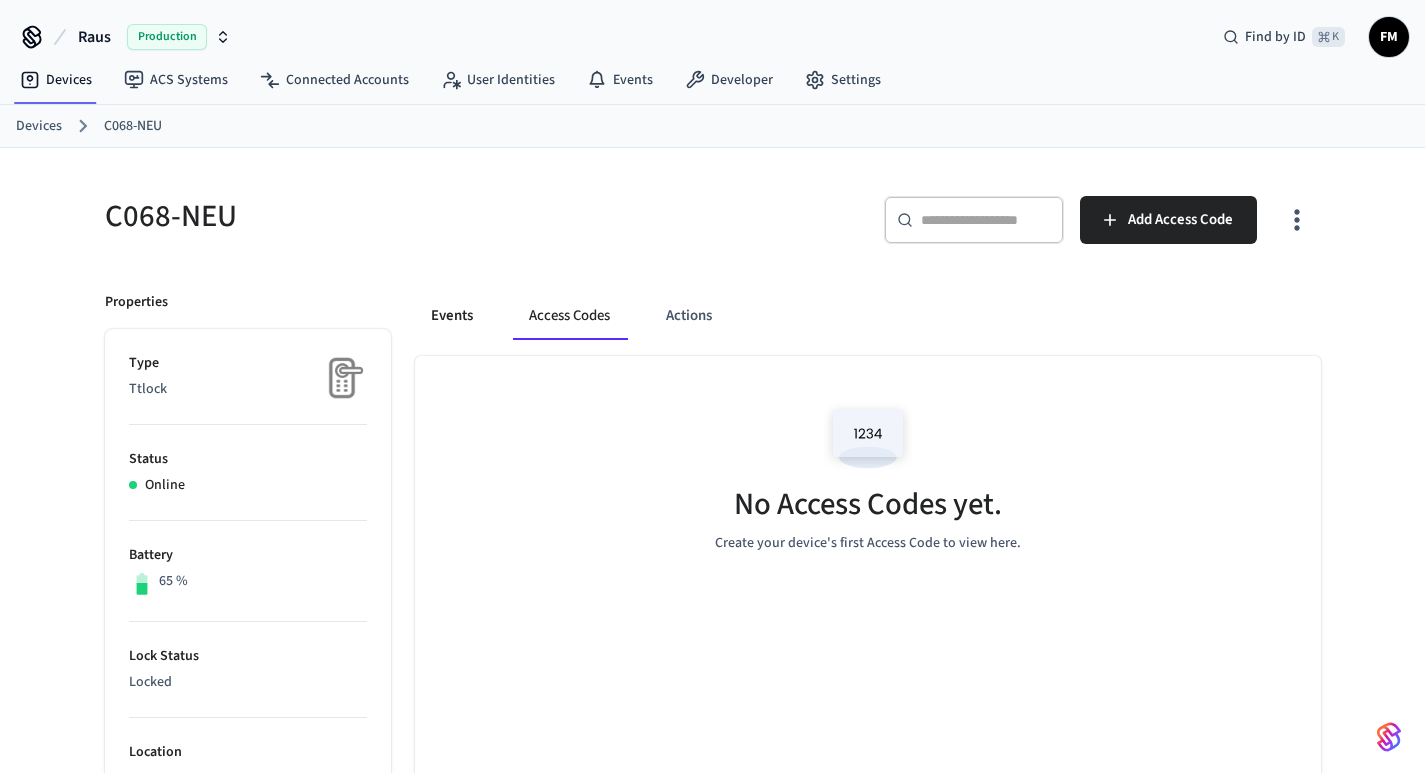 click on "Events" at bounding box center (452, 316) 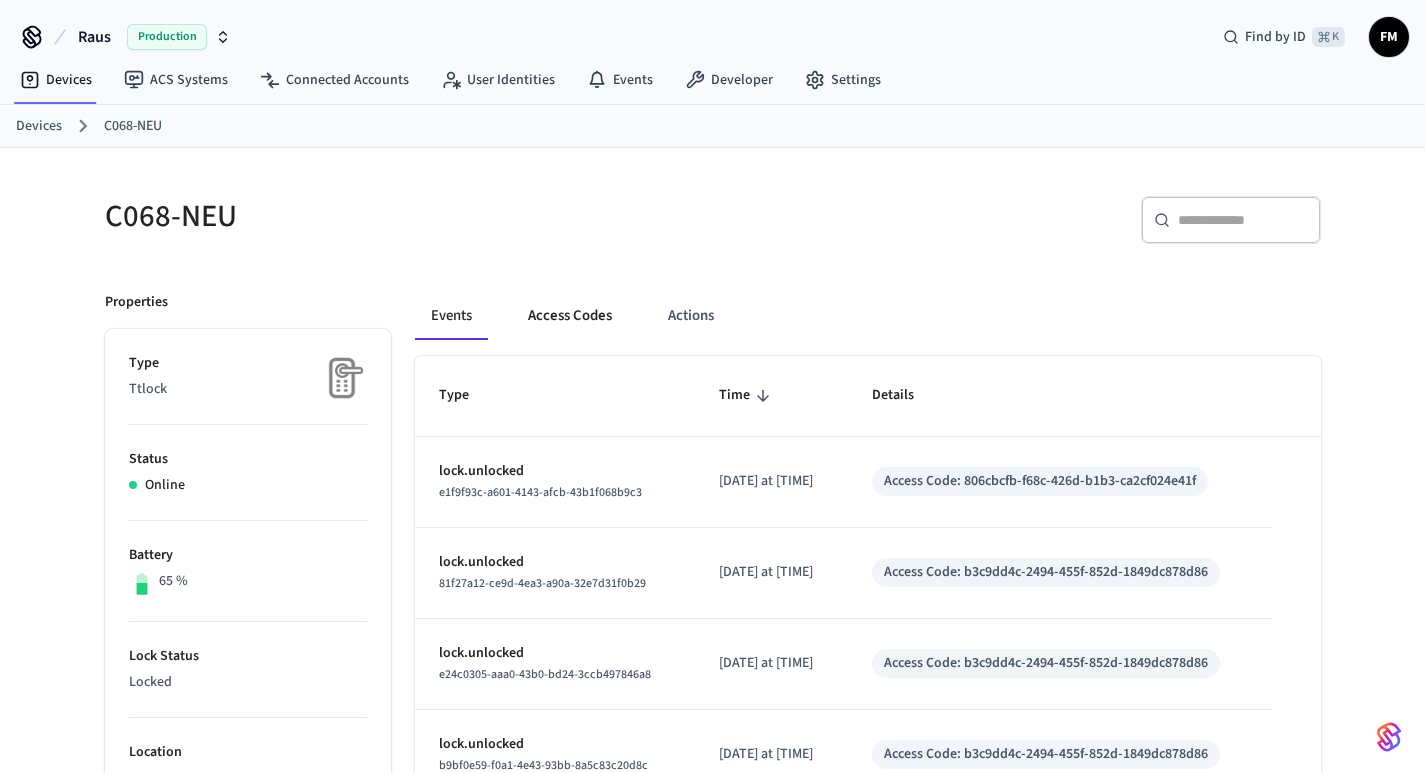 click on "Access Codes" at bounding box center (570, 316) 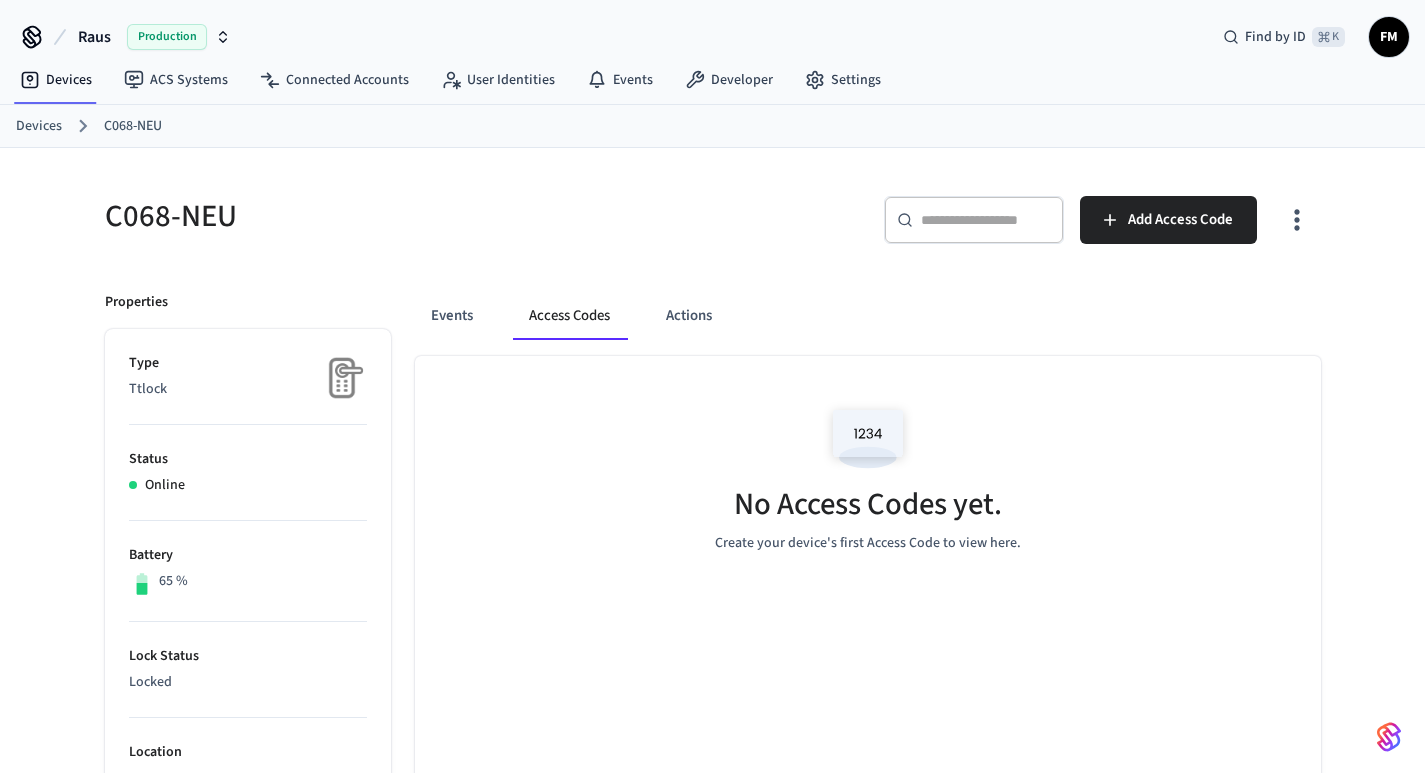 click on "Events Access Codes Actions" at bounding box center (868, 316) 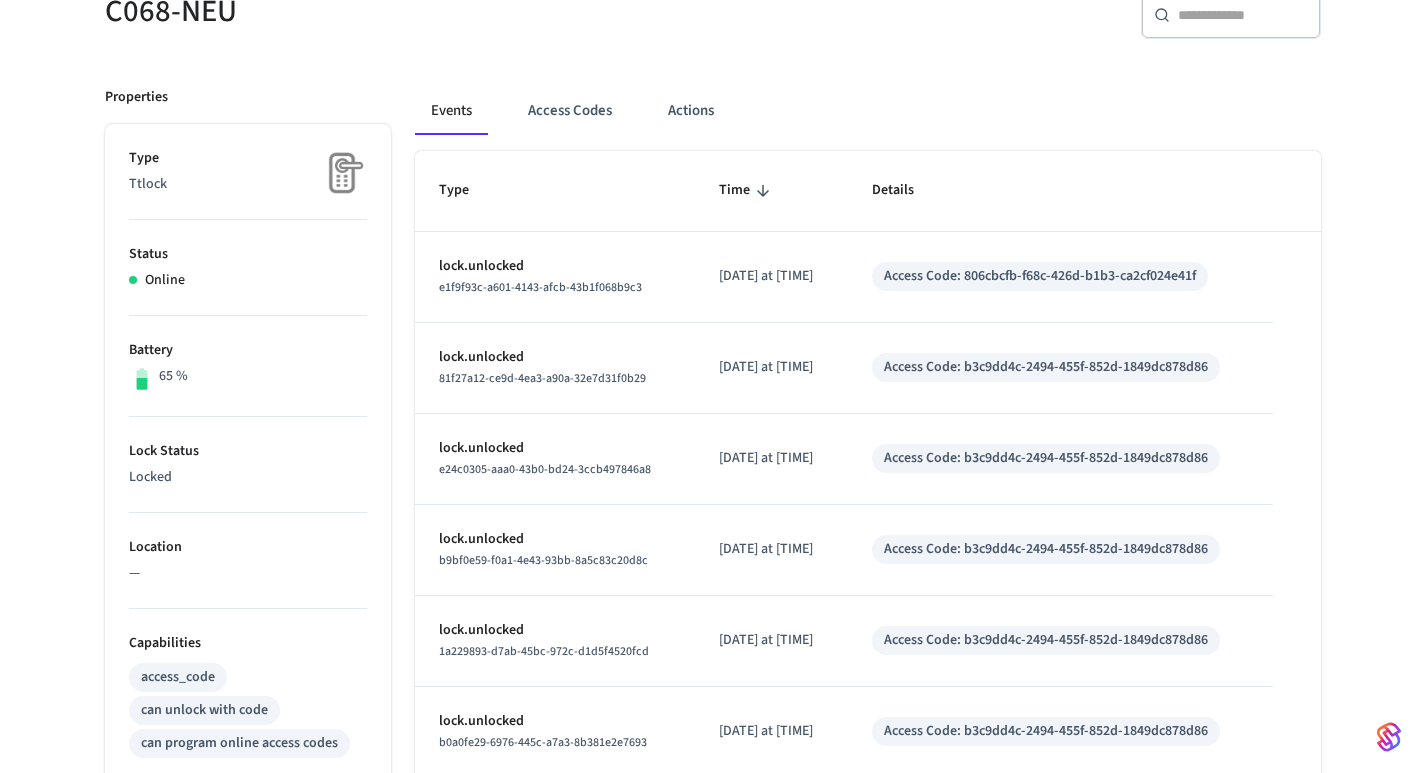 scroll, scrollTop: 15, scrollLeft: 0, axis: vertical 